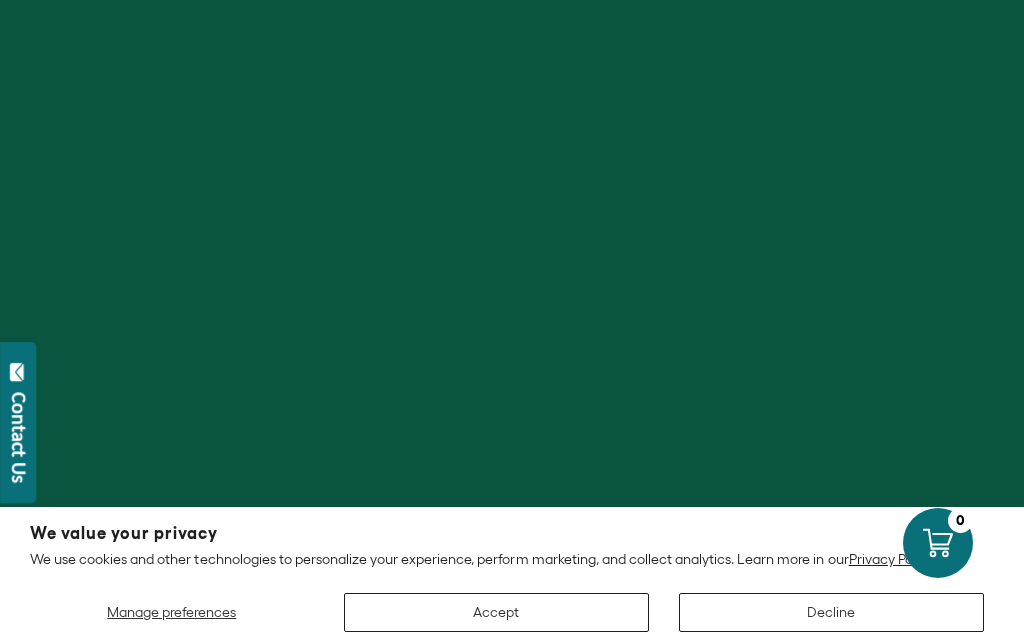 scroll, scrollTop: 0, scrollLeft: 0, axis: both 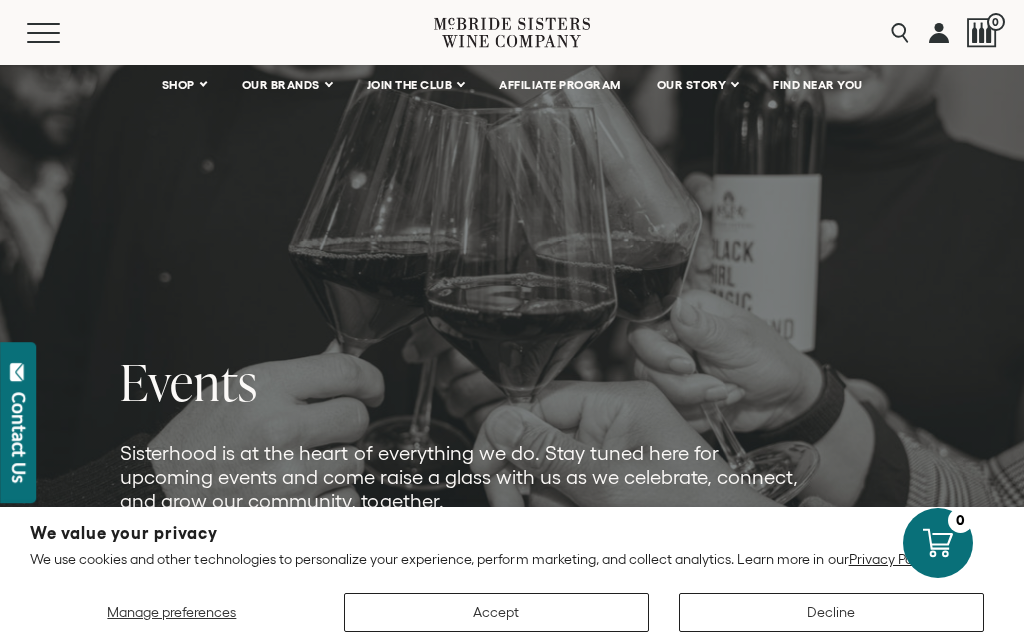 click on "Decline" at bounding box center [831, 612] 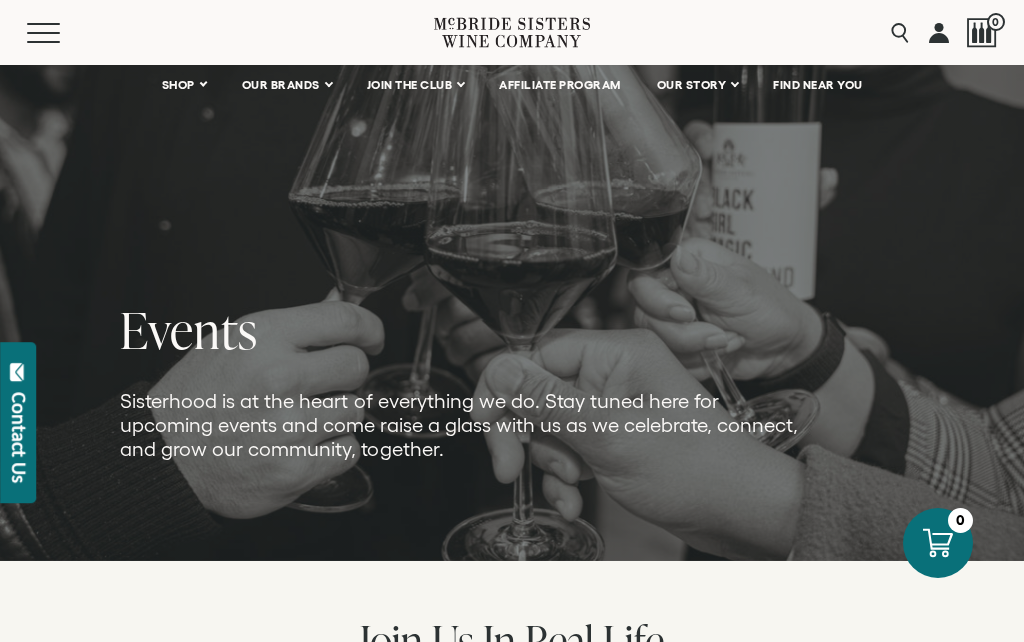scroll, scrollTop: 48, scrollLeft: 0, axis: vertical 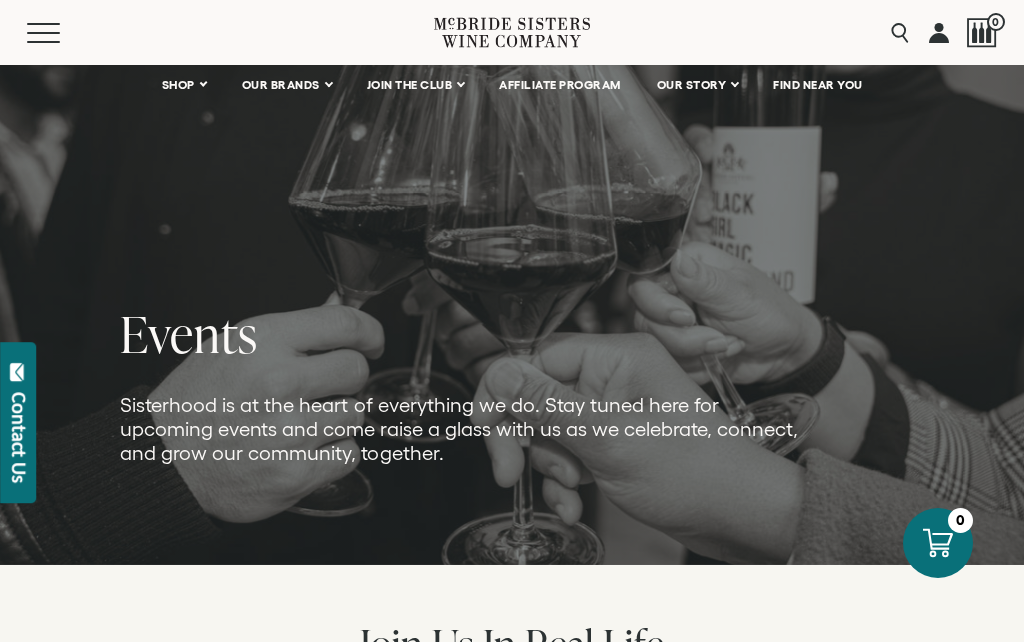 click on "OUR BRANDS" at bounding box center (286, 85) 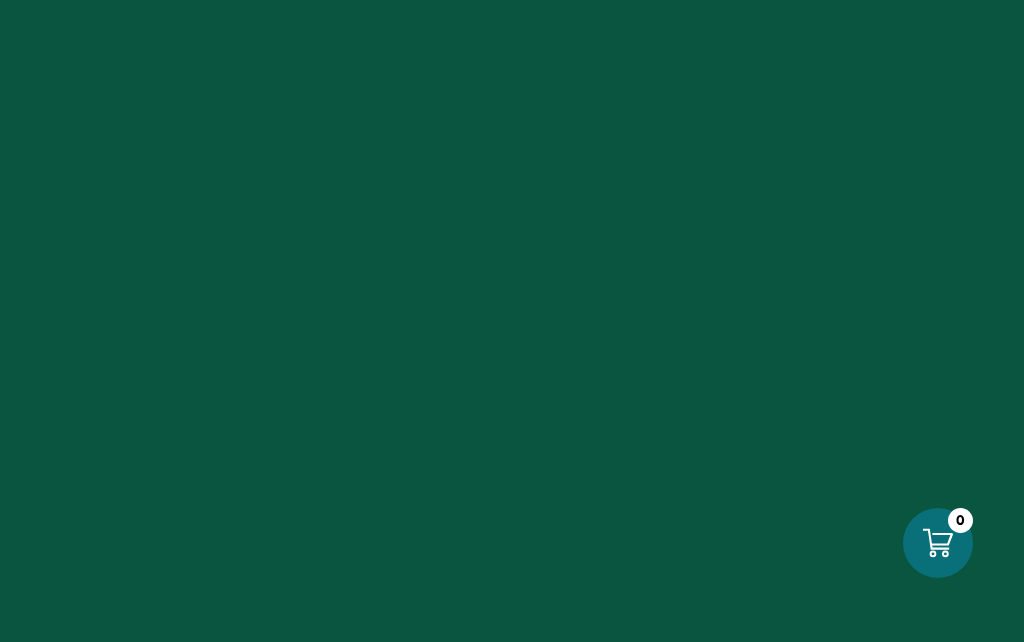 scroll, scrollTop: 0, scrollLeft: 0, axis: both 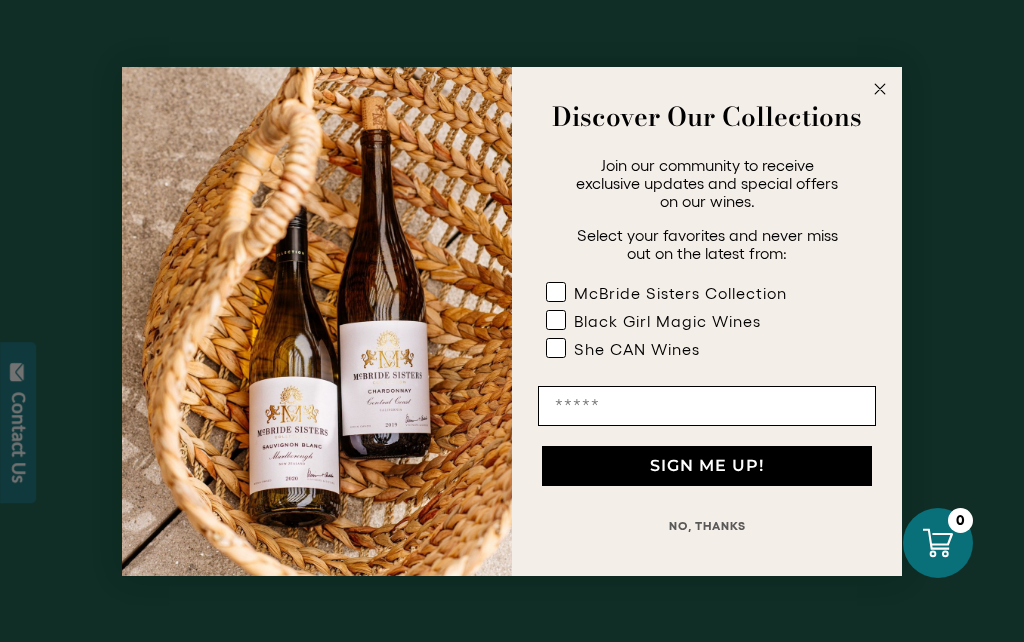 click on "McBride Sisters Collection" at bounding box center (678, 296) 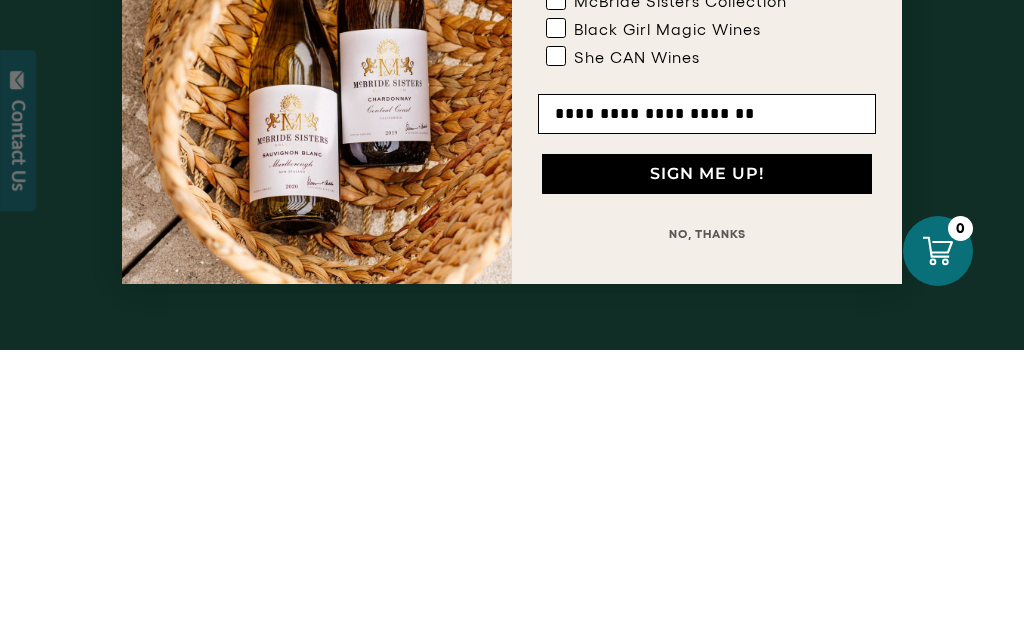 click on "**********" at bounding box center (707, 406) 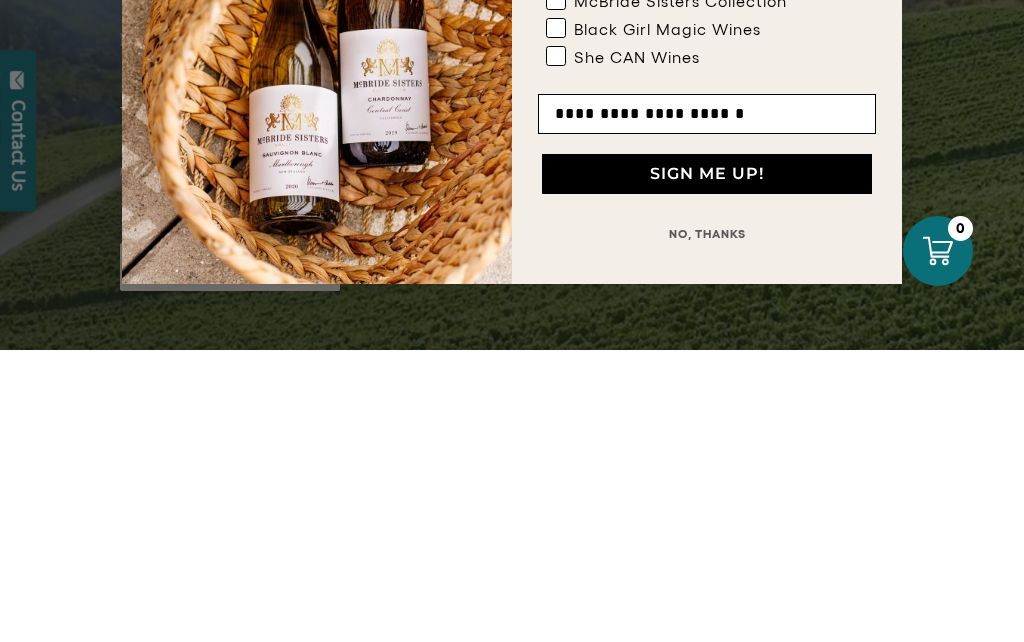 type on "**********" 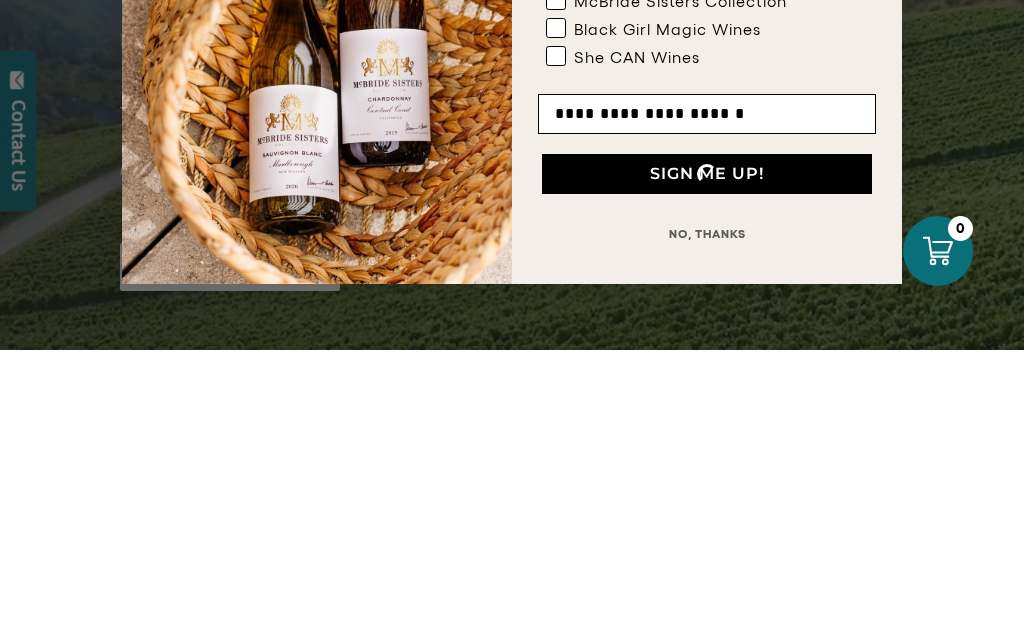scroll, scrollTop: 292, scrollLeft: 0, axis: vertical 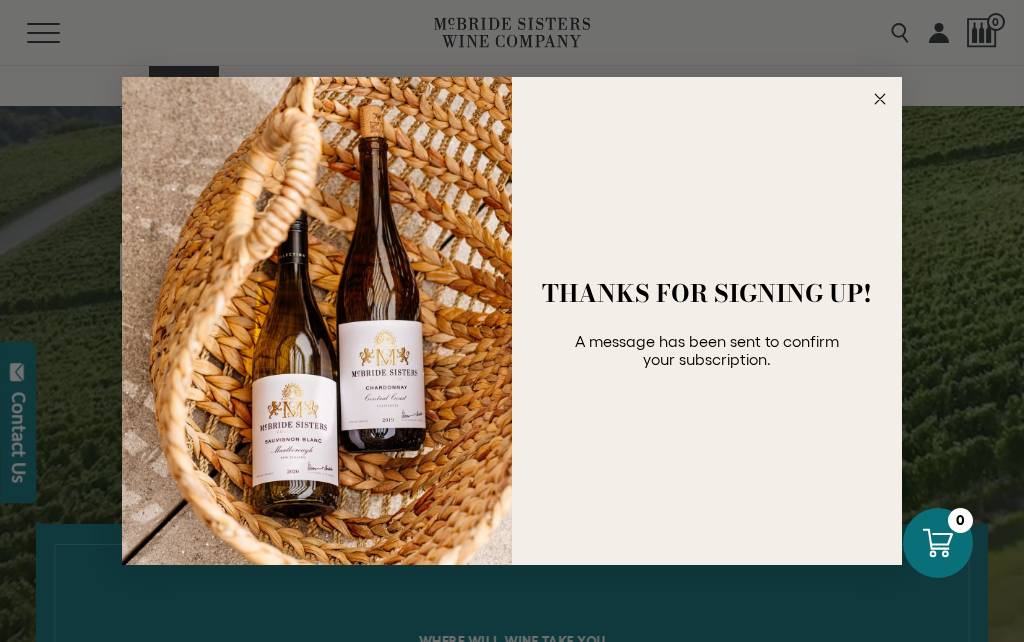 click 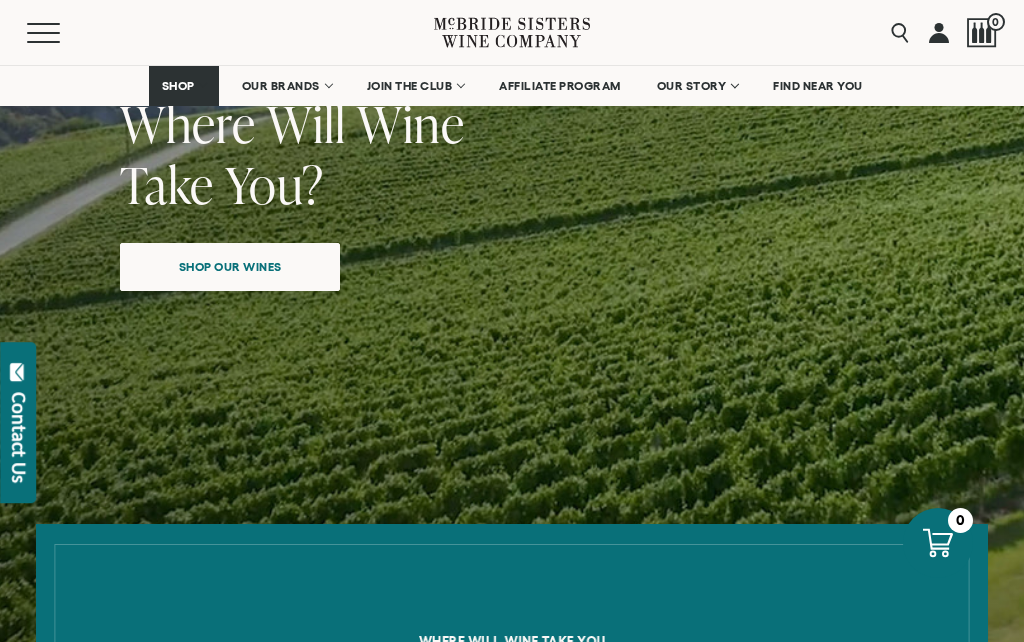 click on "FIND NEAR YOU" at bounding box center (818, 86) 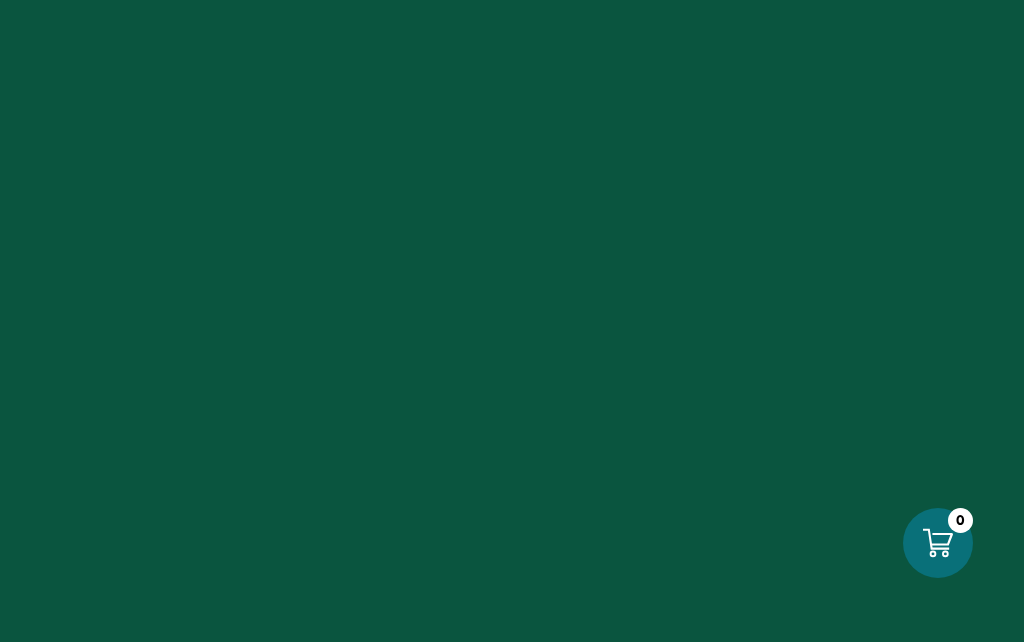 scroll, scrollTop: 0, scrollLeft: 0, axis: both 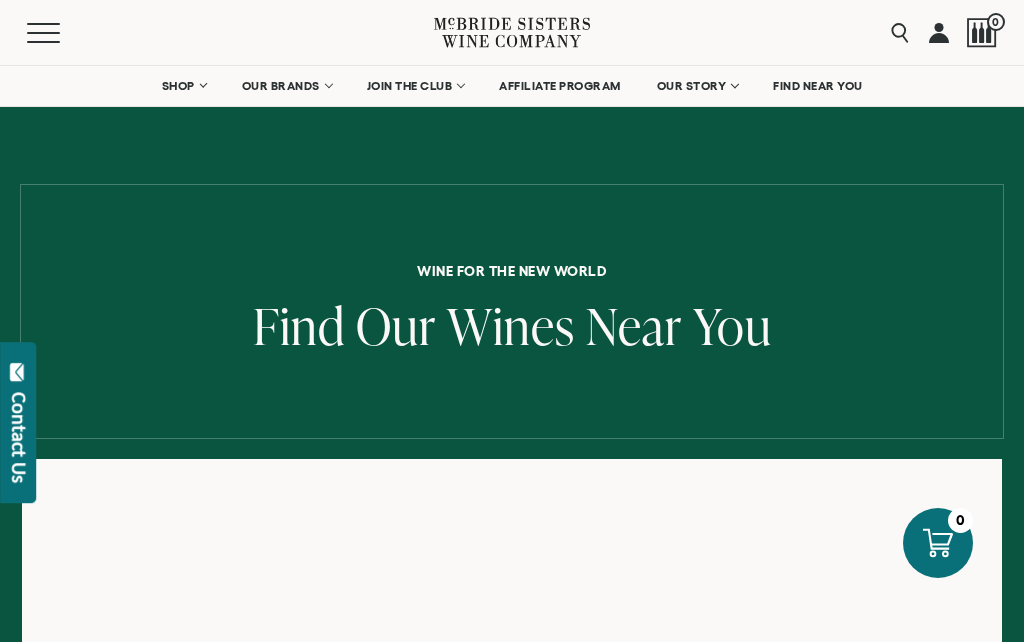 click on "SHOP" at bounding box center [179, 86] 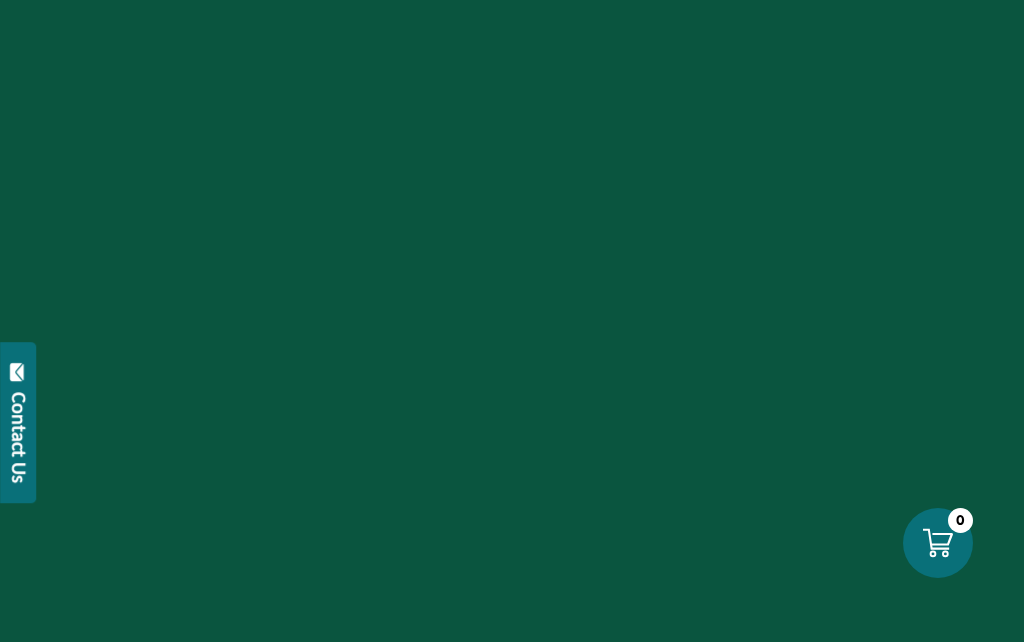 scroll, scrollTop: 0, scrollLeft: 0, axis: both 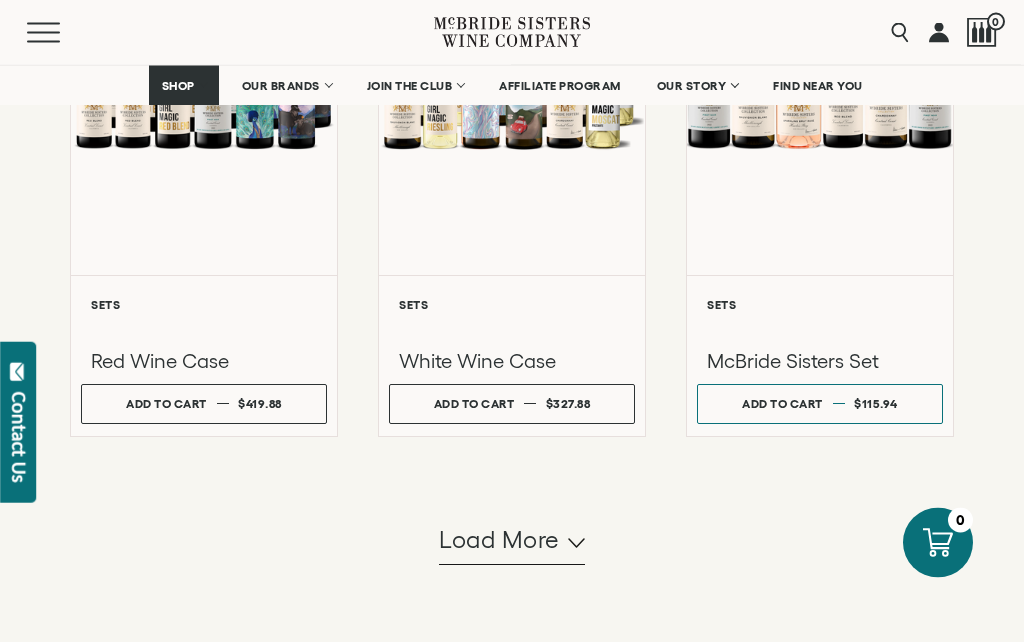 click on "Load more" at bounding box center [499, 541] 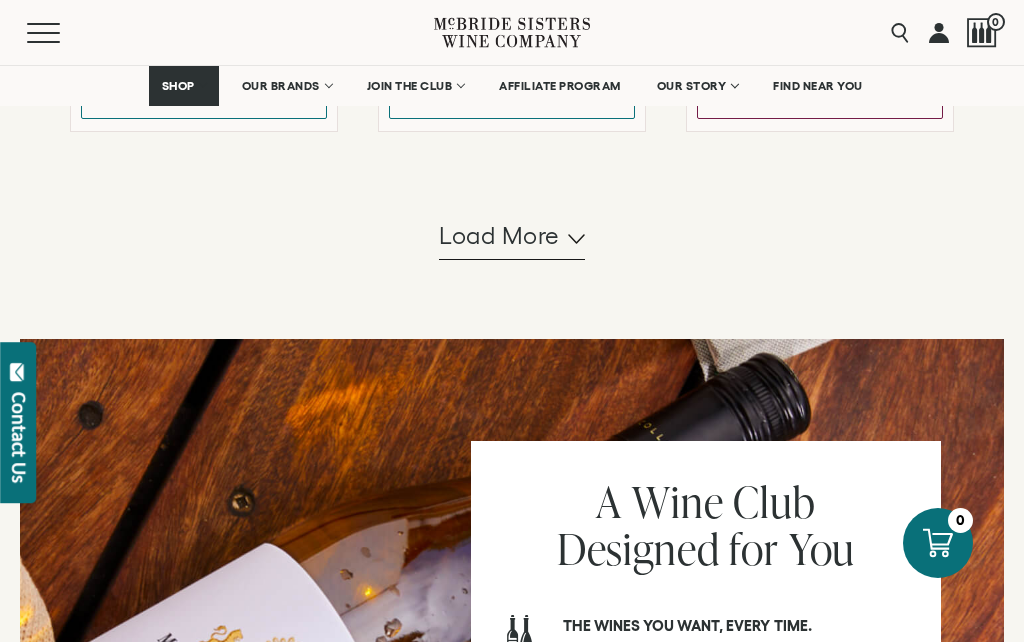 scroll, scrollTop: 4301, scrollLeft: 0, axis: vertical 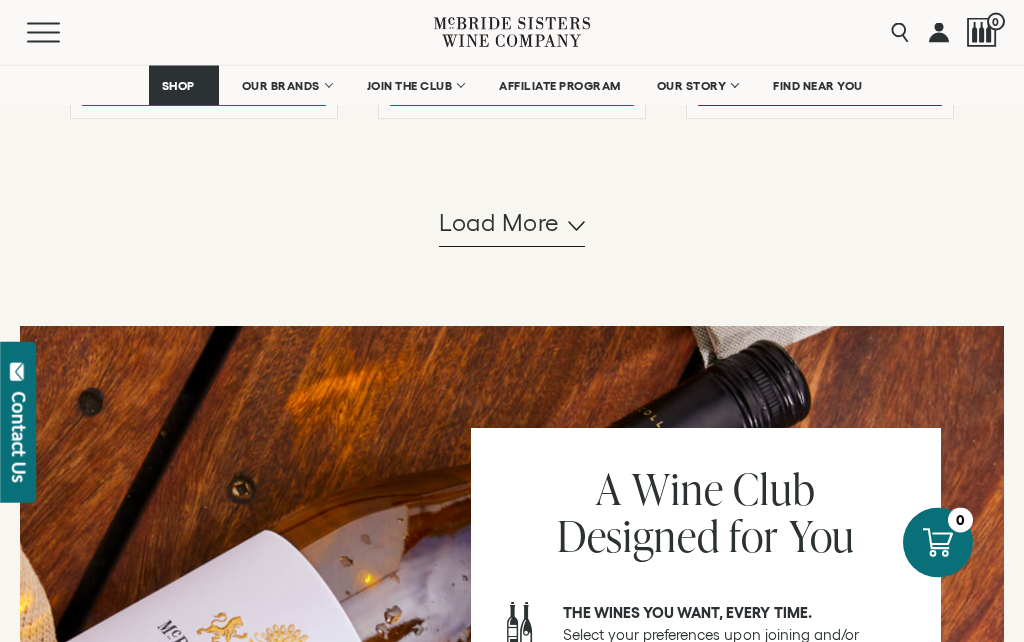 click on "Load more" at bounding box center (512, 224) 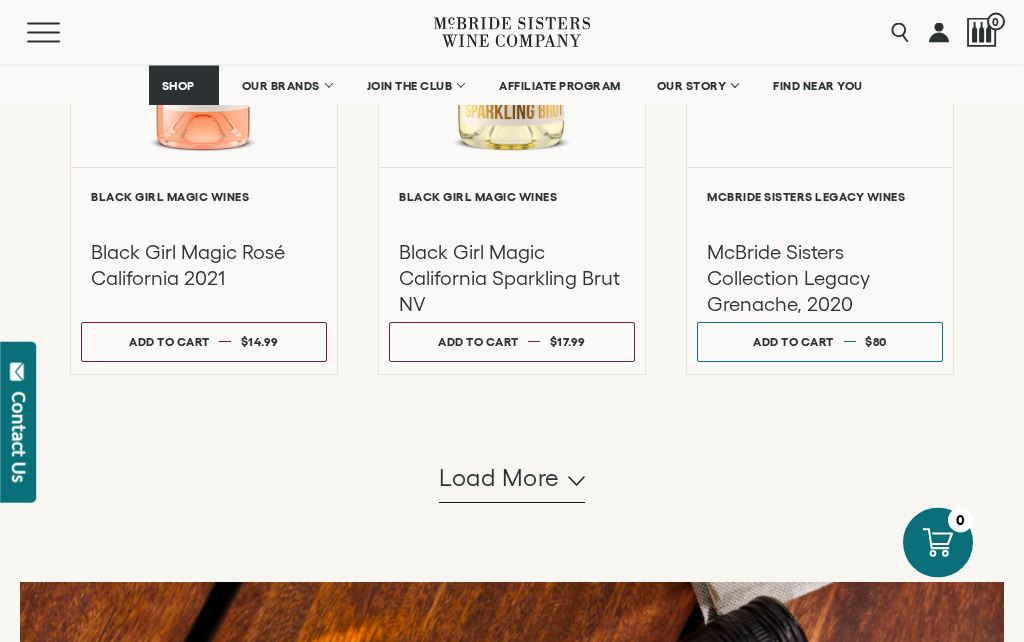 scroll, scrollTop: 6247, scrollLeft: 0, axis: vertical 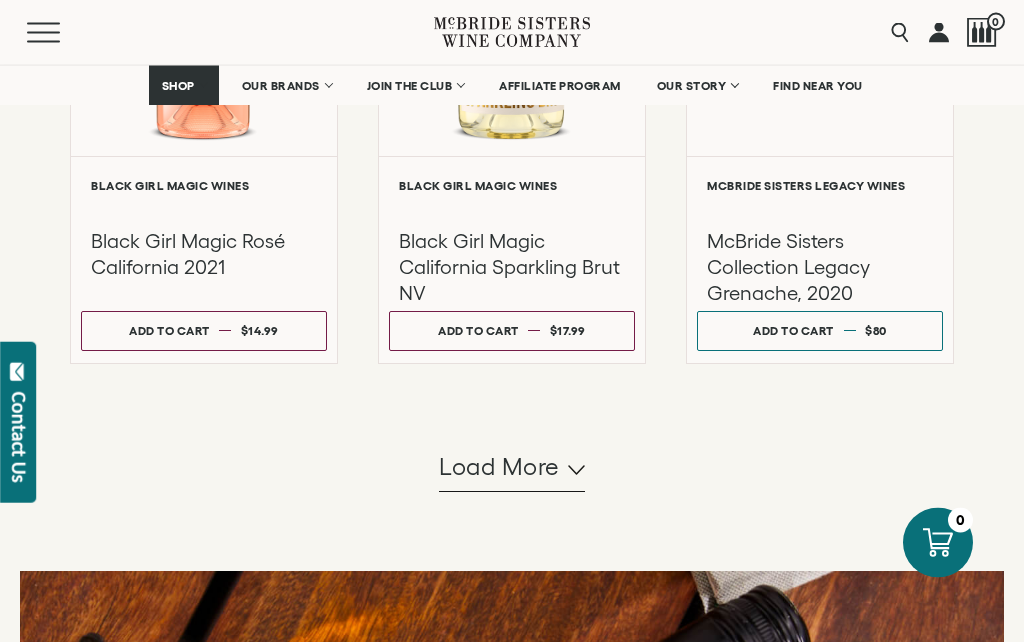 click on "Load more" at bounding box center [512, 469] 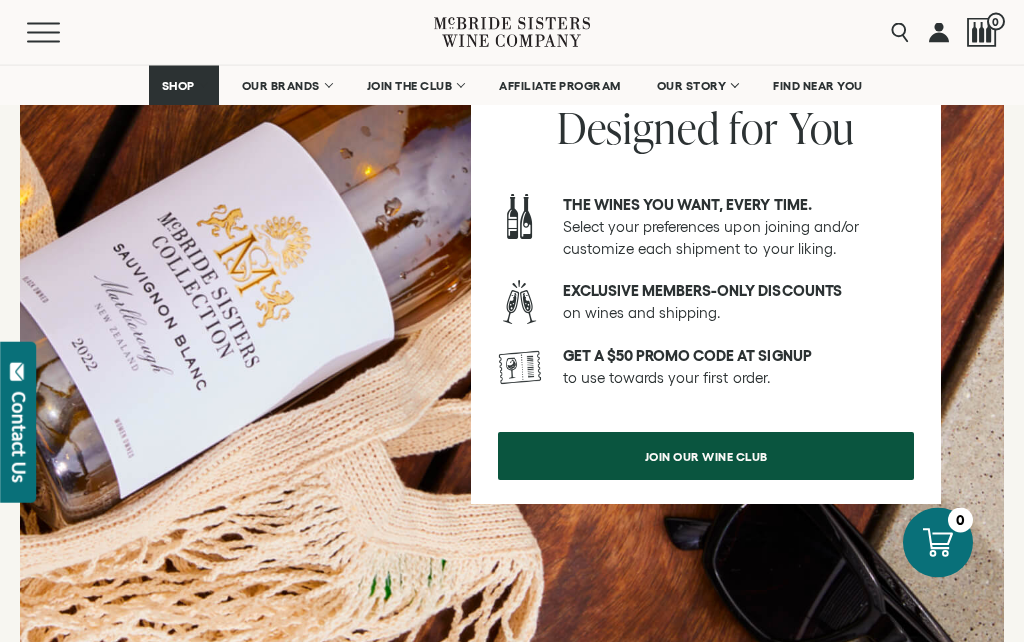 scroll, scrollTop: 8137, scrollLeft: 0, axis: vertical 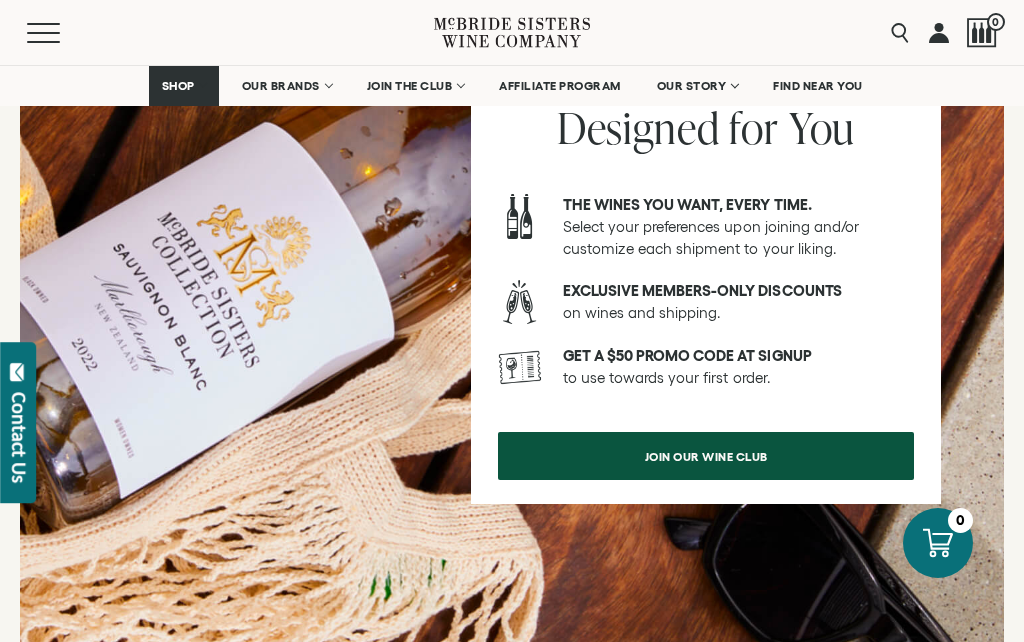 click on "join our wine club" at bounding box center [706, 456] 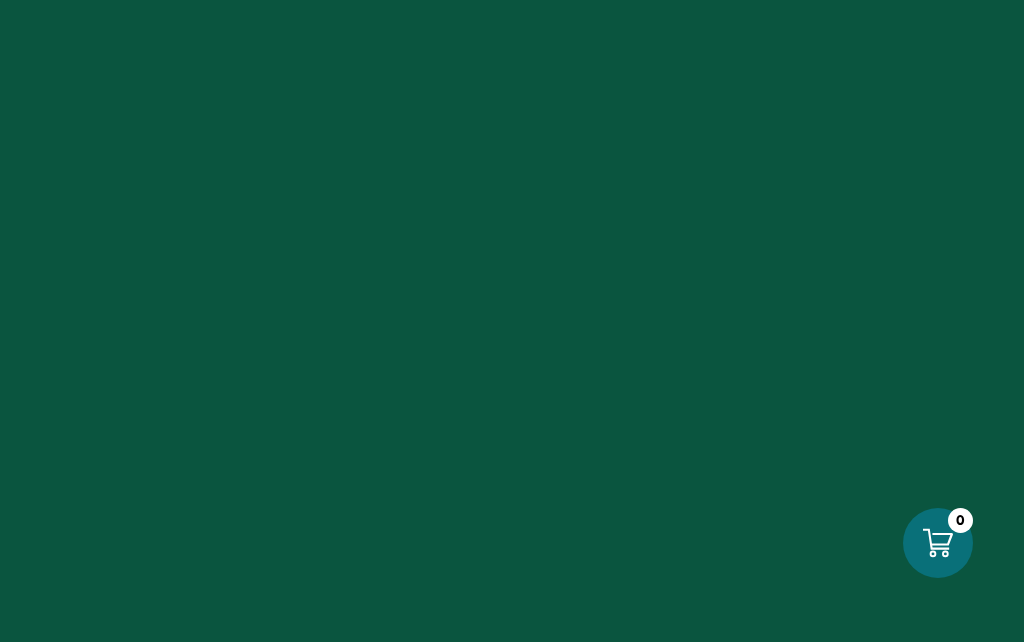 scroll, scrollTop: 0, scrollLeft: 0, axis: both 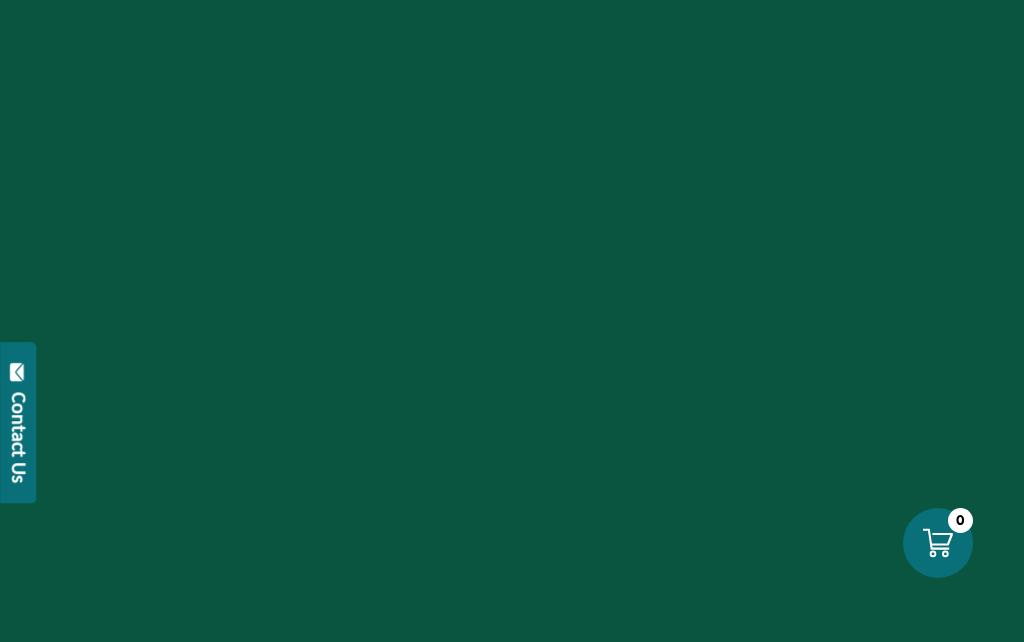click at bounding box center (512, 321) 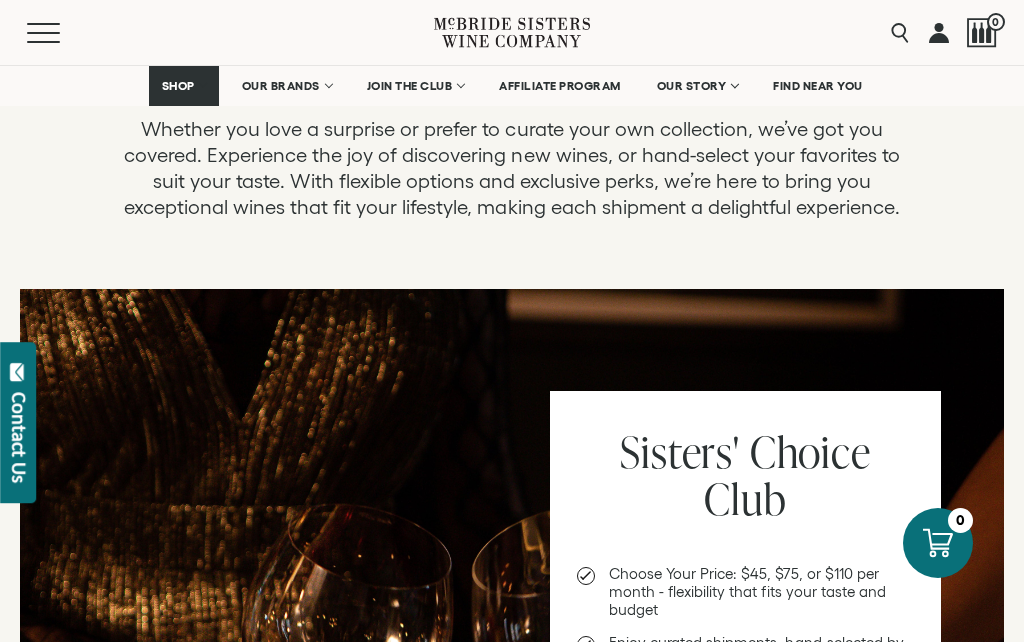 scroll, scrollTop: 404, scrollLeft: 0, axis: vertical 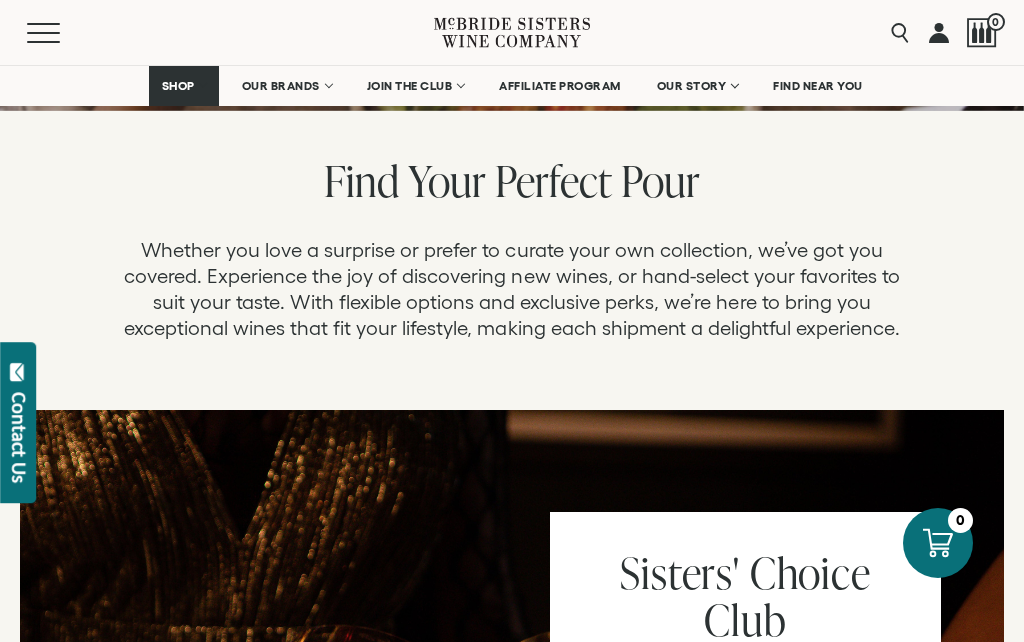 click on "OUR STORY" at bounding box center (692, 86) 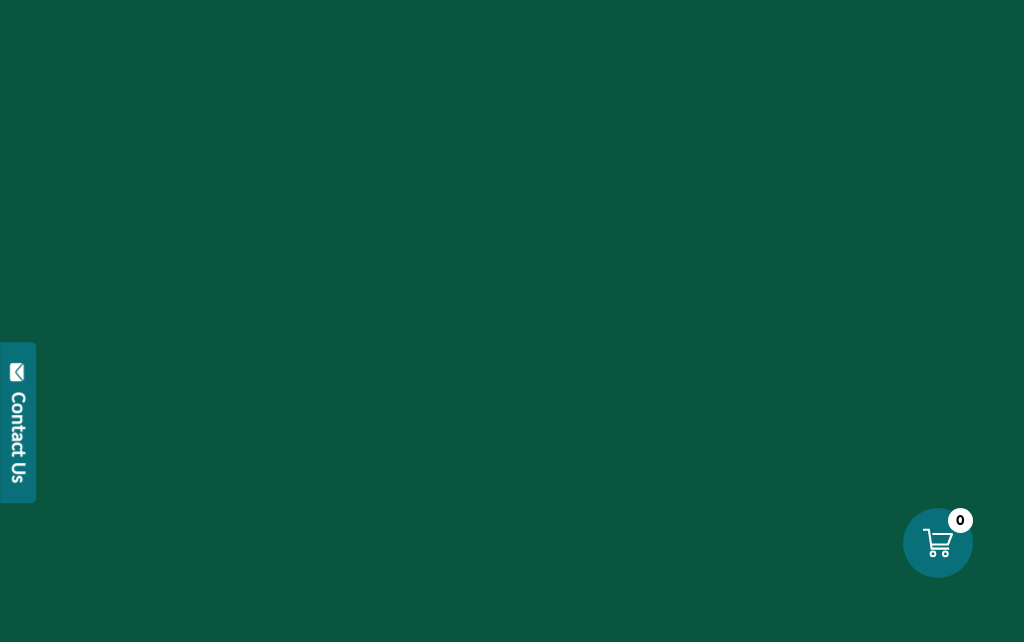 scroll, scrollTop: 0, scrollLeft: 0, axis: both 